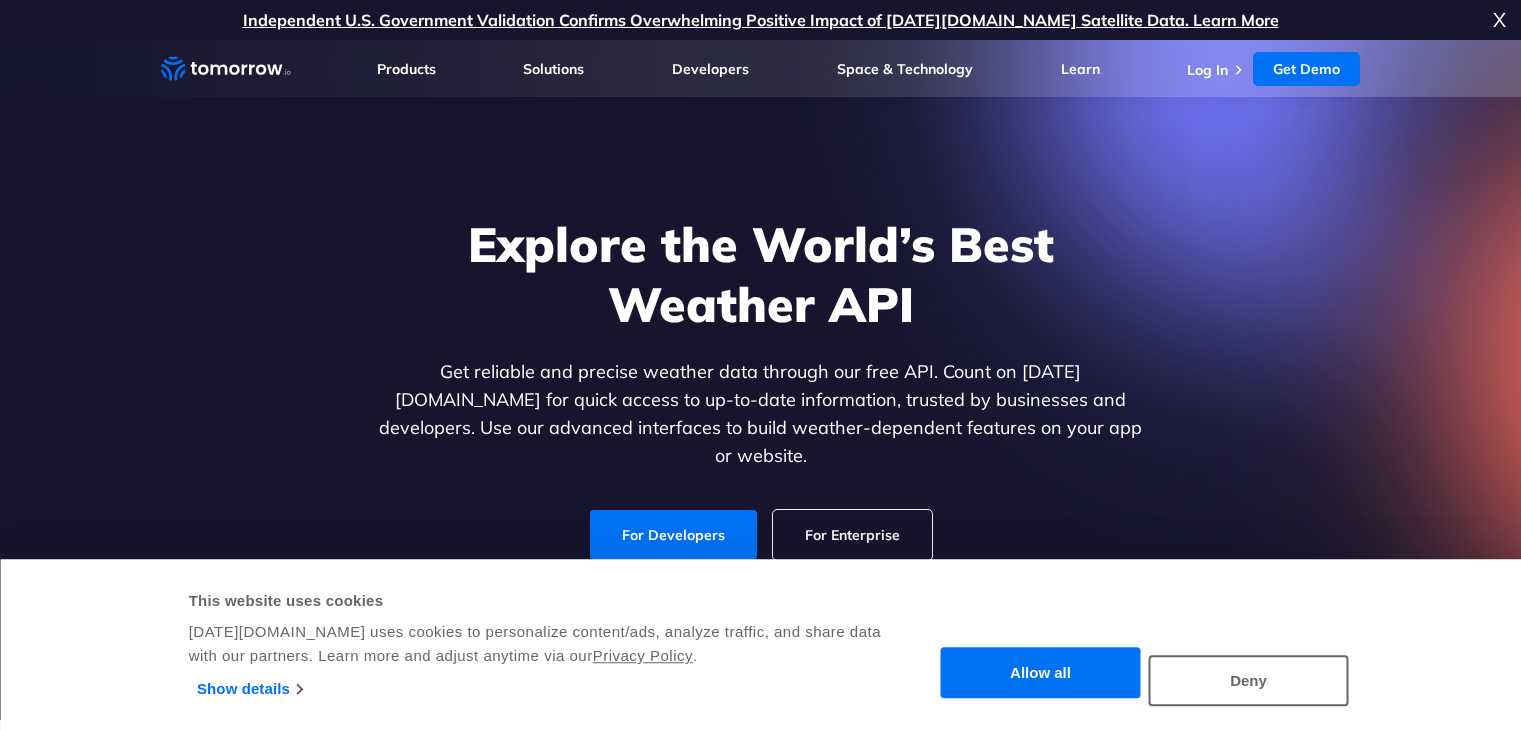 scroll, scrollTop: 0, scrollLeft: 0, axis: both 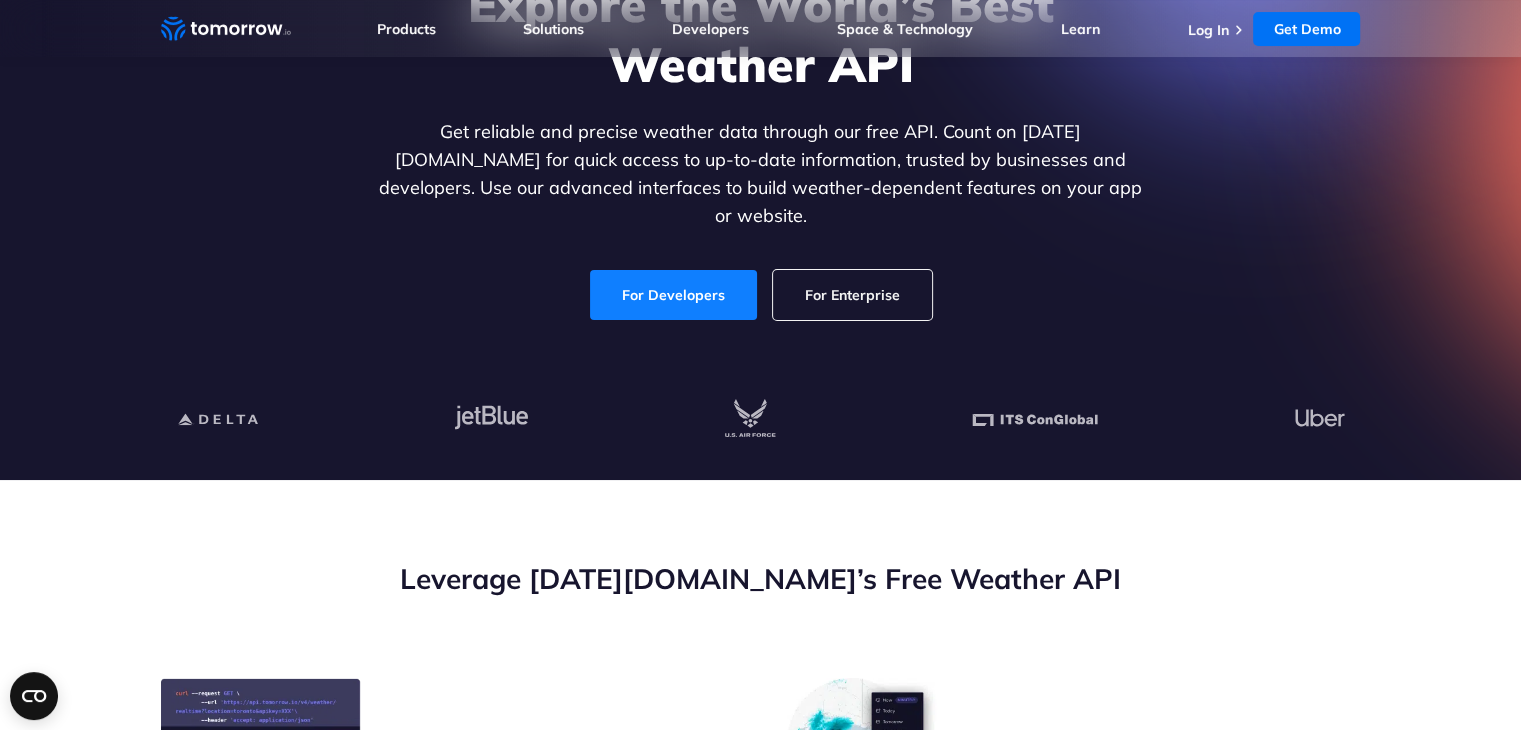 click on "For Developers" at bounding box center [673, 295] 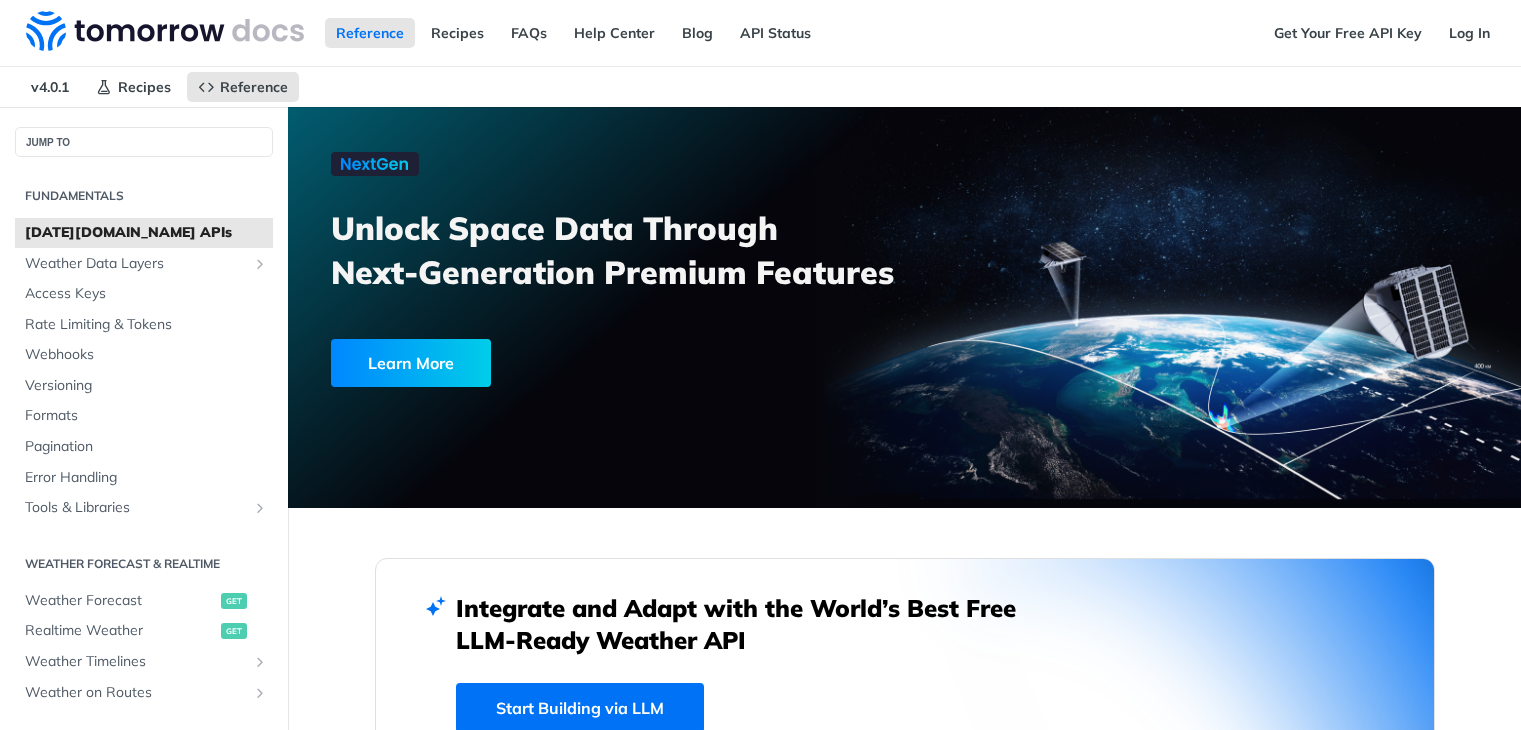 scroll, scrollTop: 0, scrollLeft: 0, axis: both 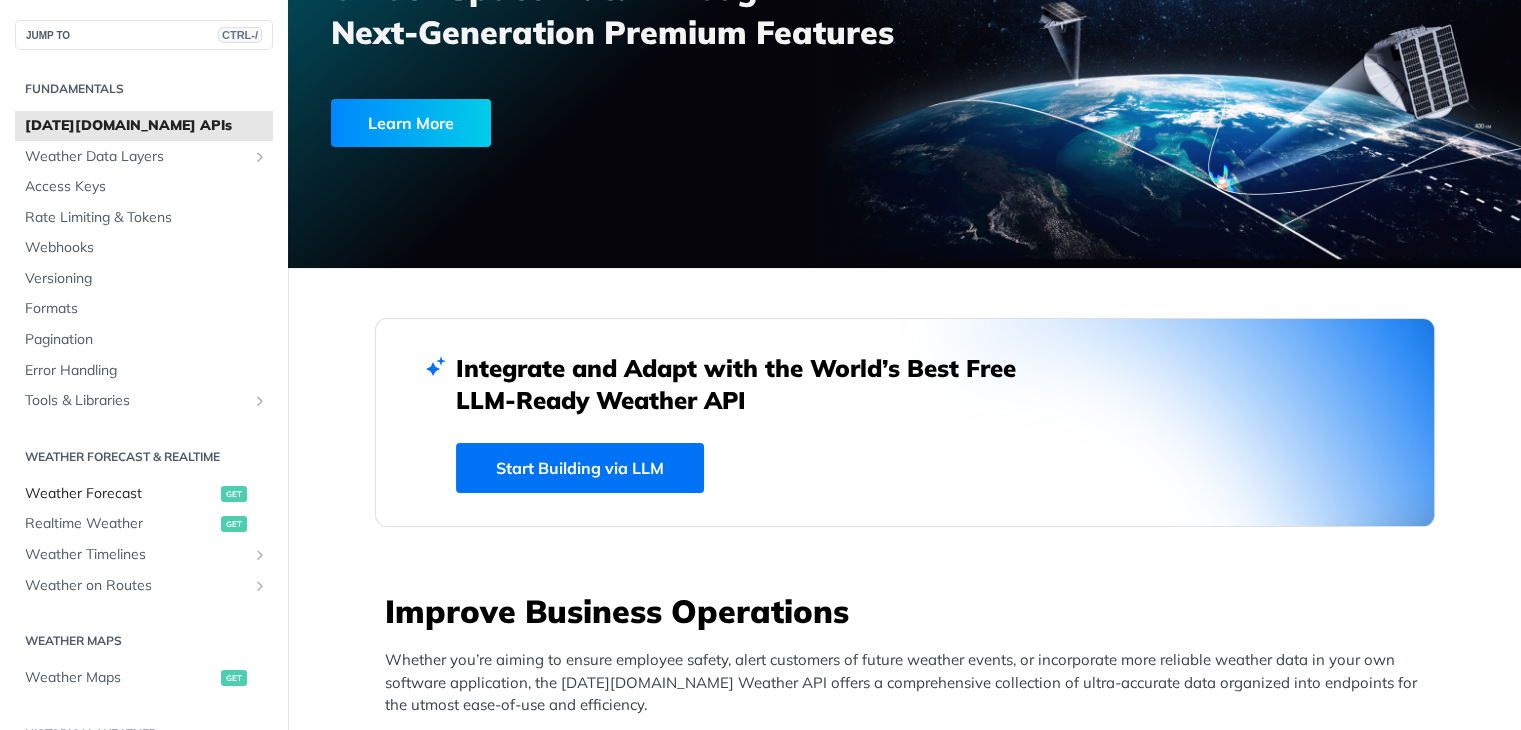 click on "Weather Forecast" at bounding box center (120, 494) 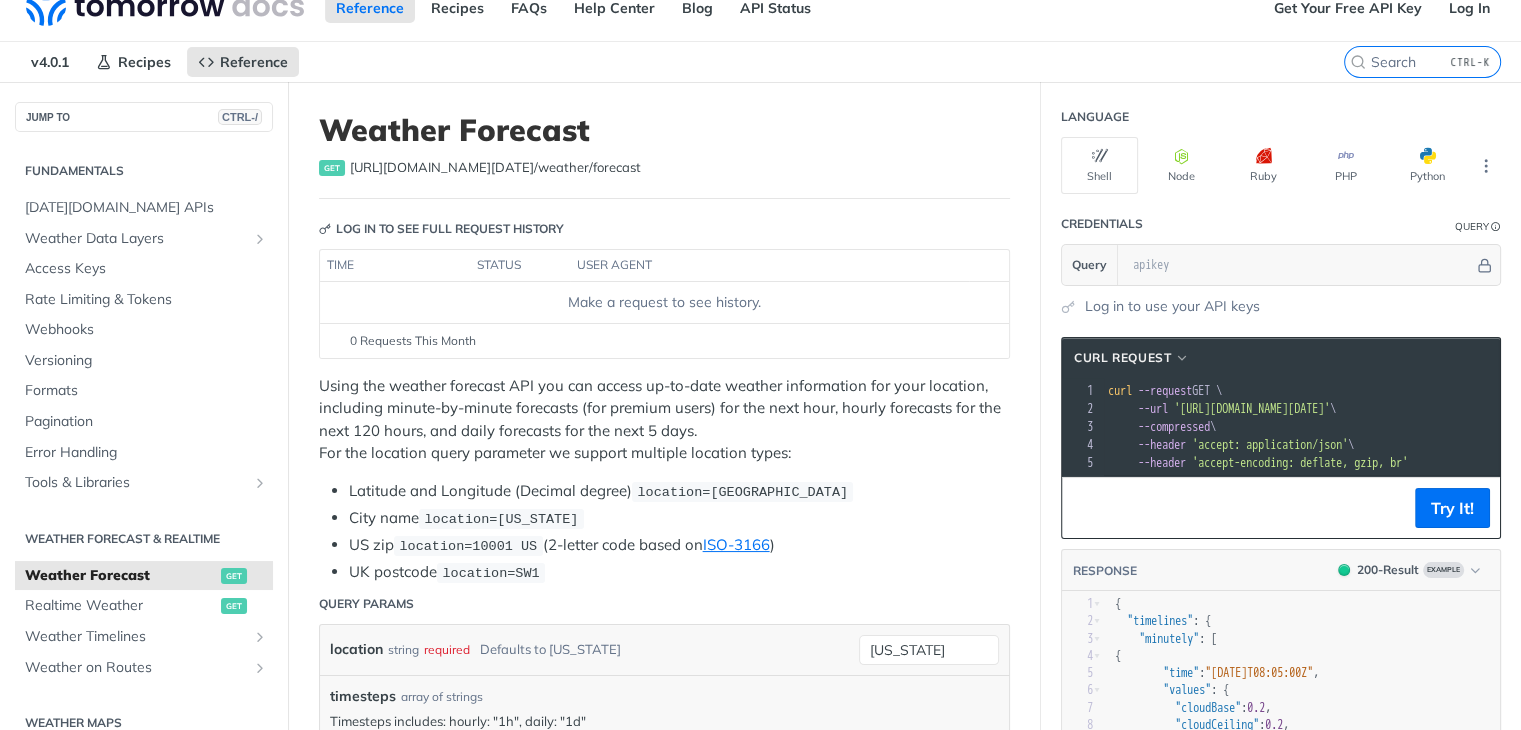 scroll, scrollTop: 0, scrollLeft: 0, axis: both 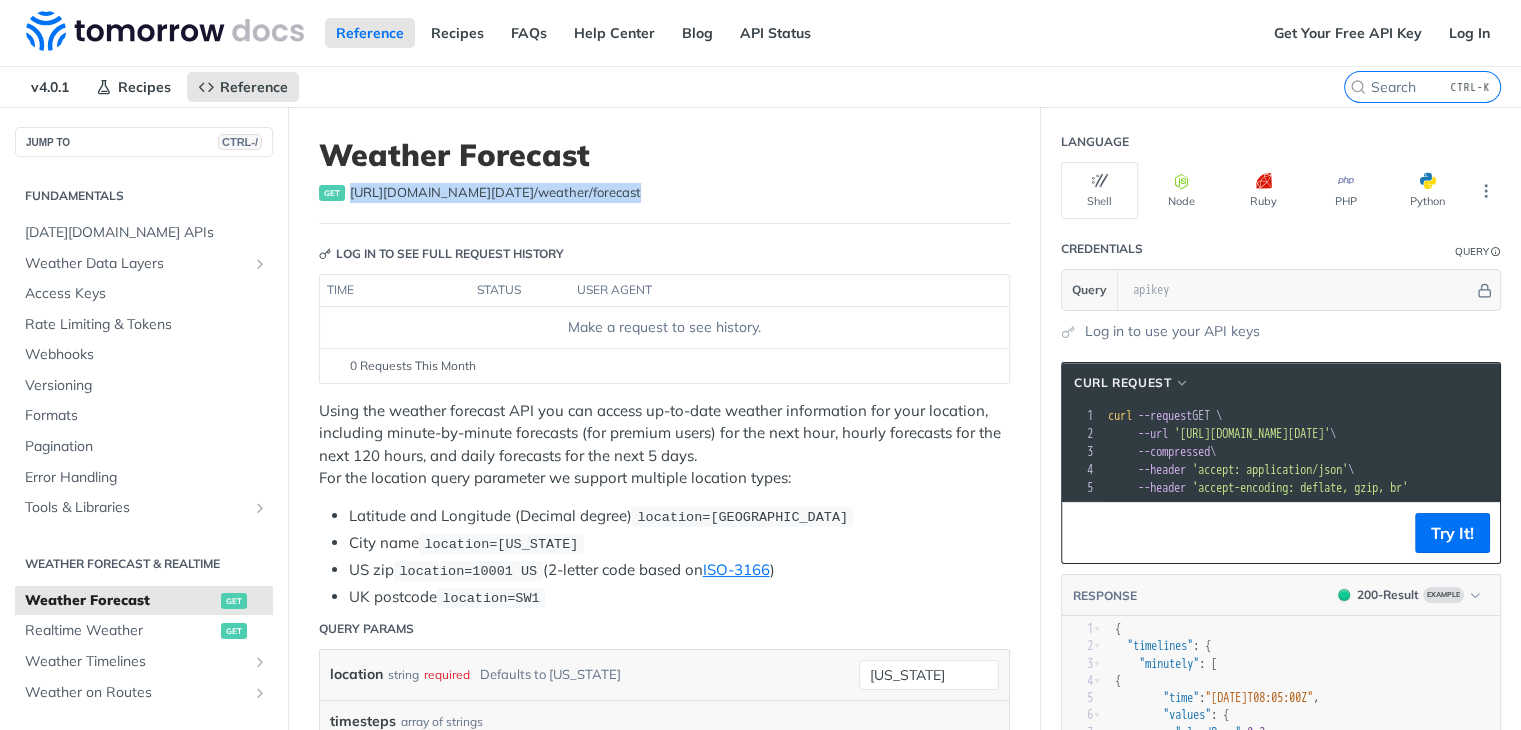 drag, startPoint x: 620, startPoint y: 193, endPoint x: 352, endPoint y: 185, distance: 268.1194 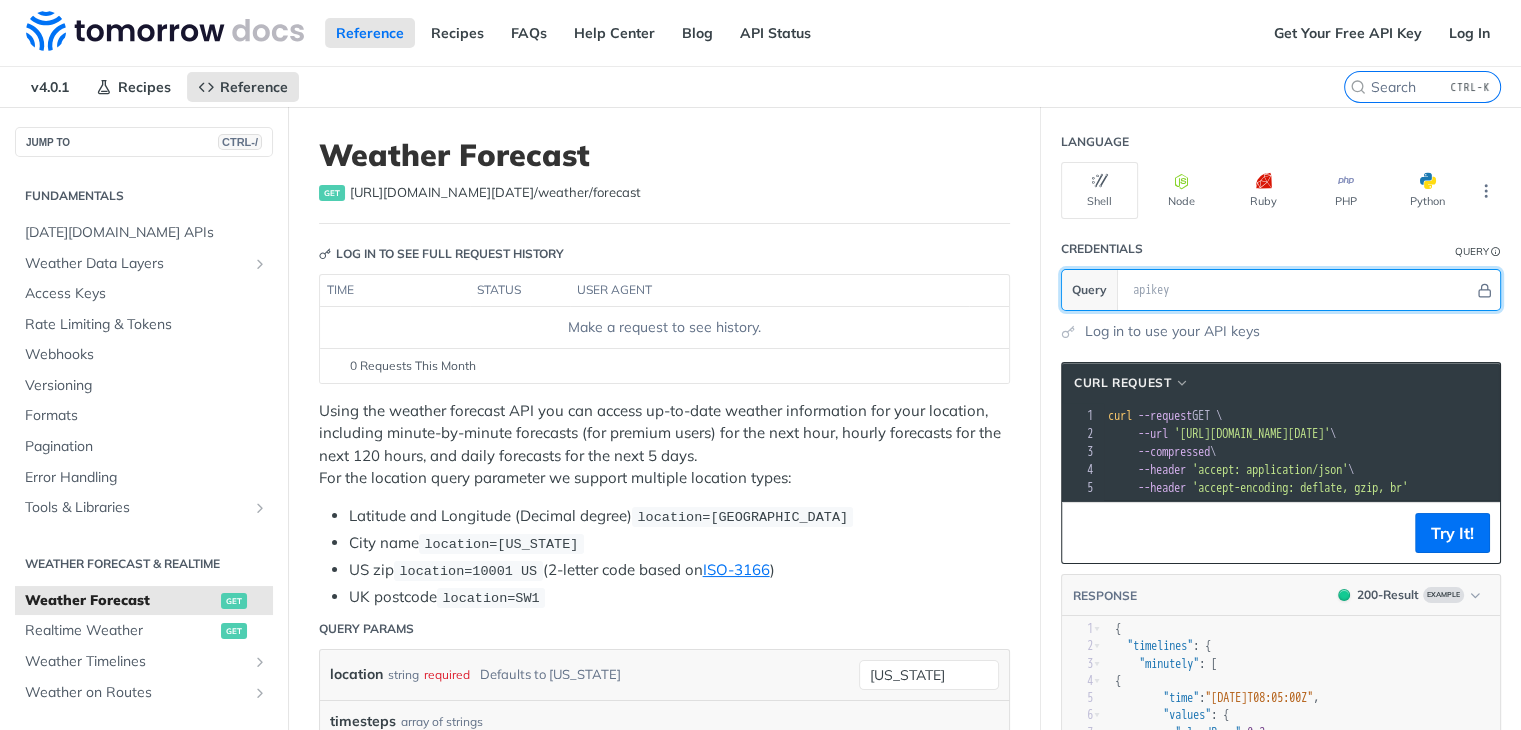 click at bounding box center [1298, 290] 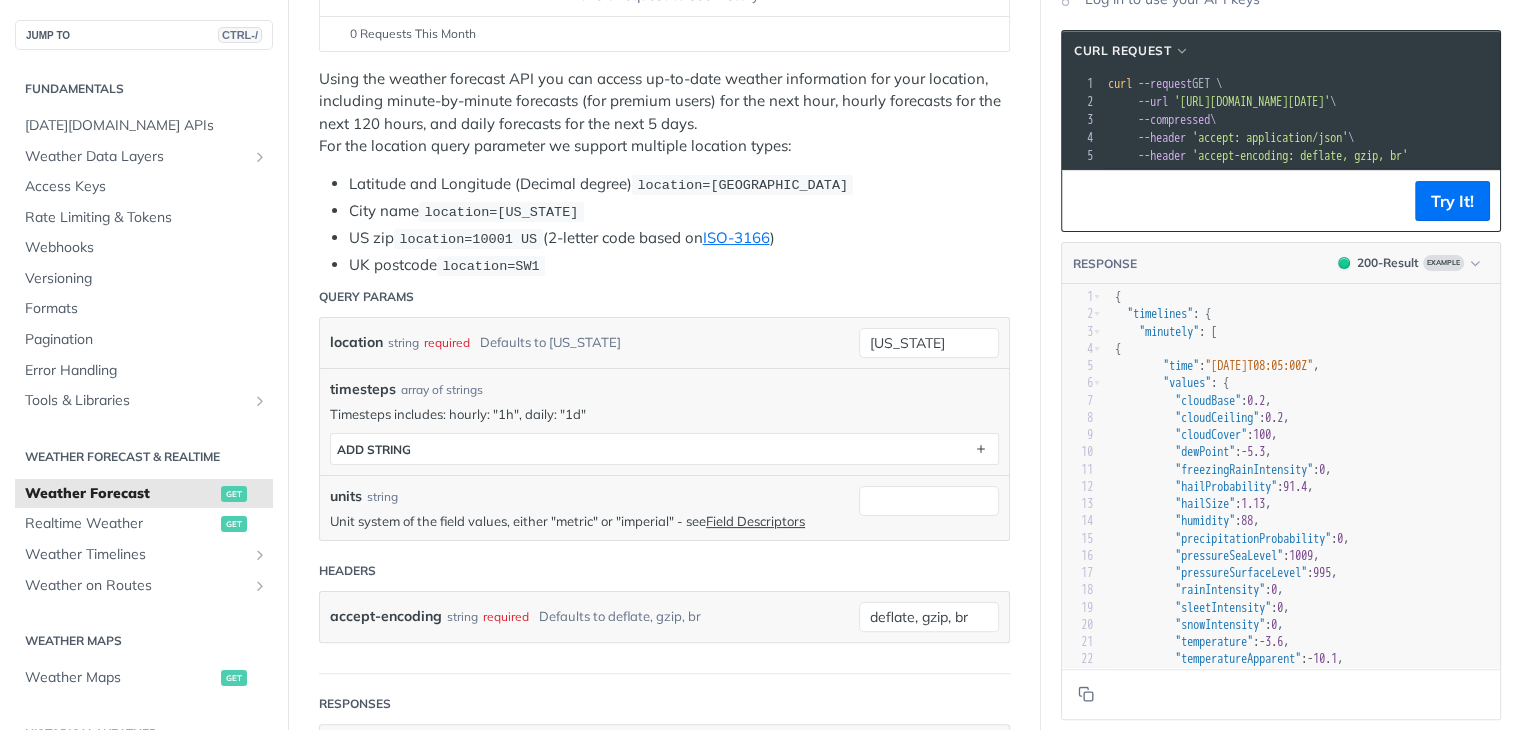 scroll, scrollTop: 336, scrollLeft: 0, axis: vertical 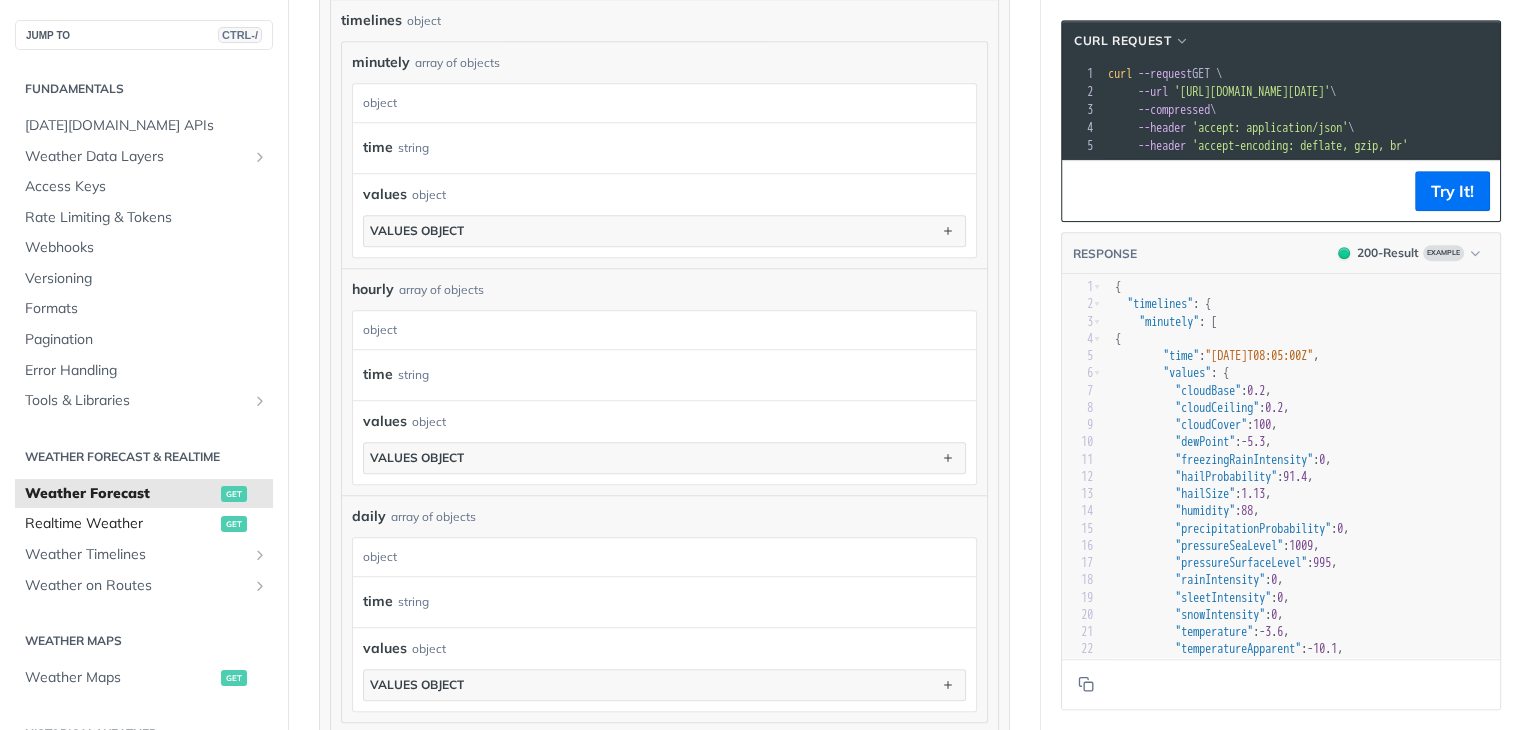 click on "Realtime Weather get" at bounding box center [144, 524] 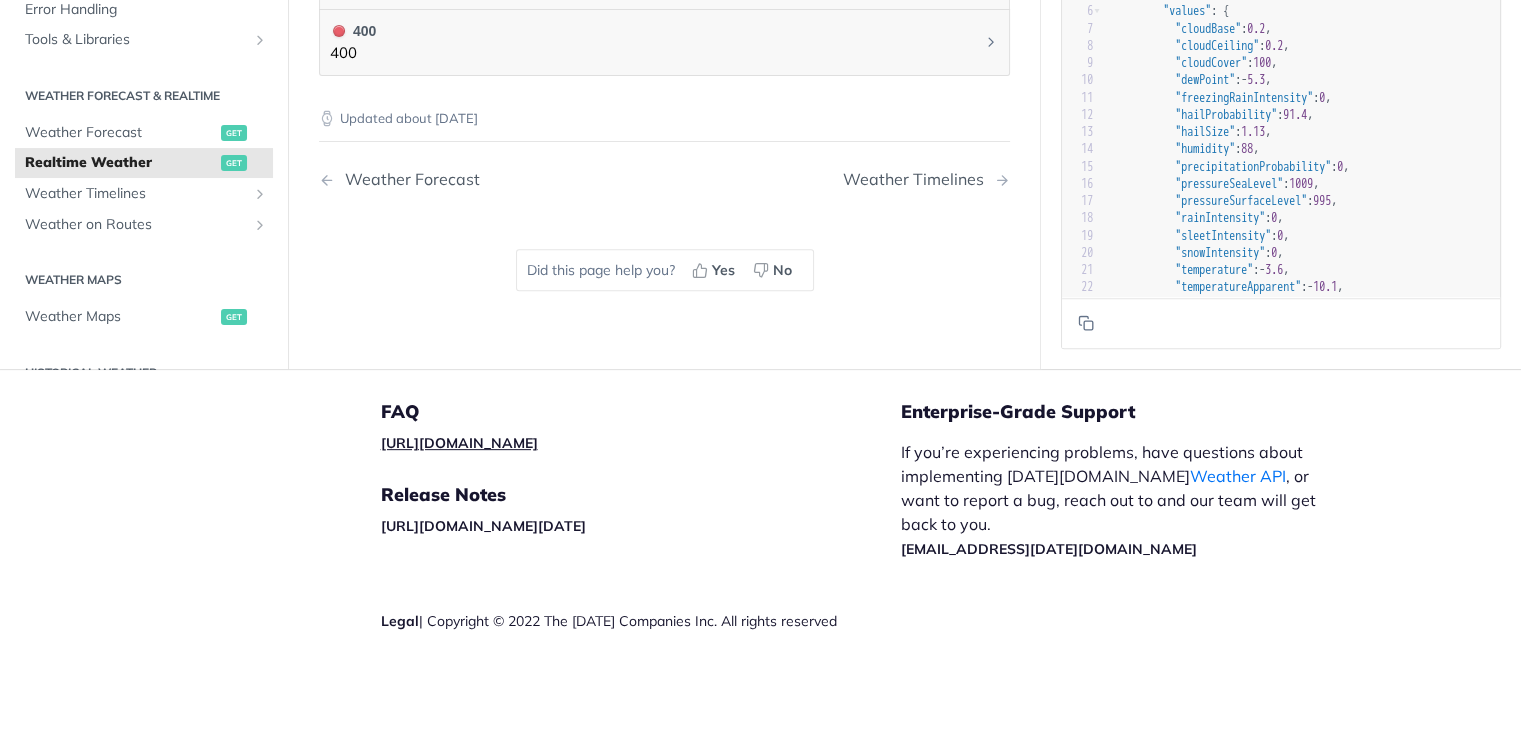 scroll, scrollTop: 1515, scrollLeft: 0, axis: vertical 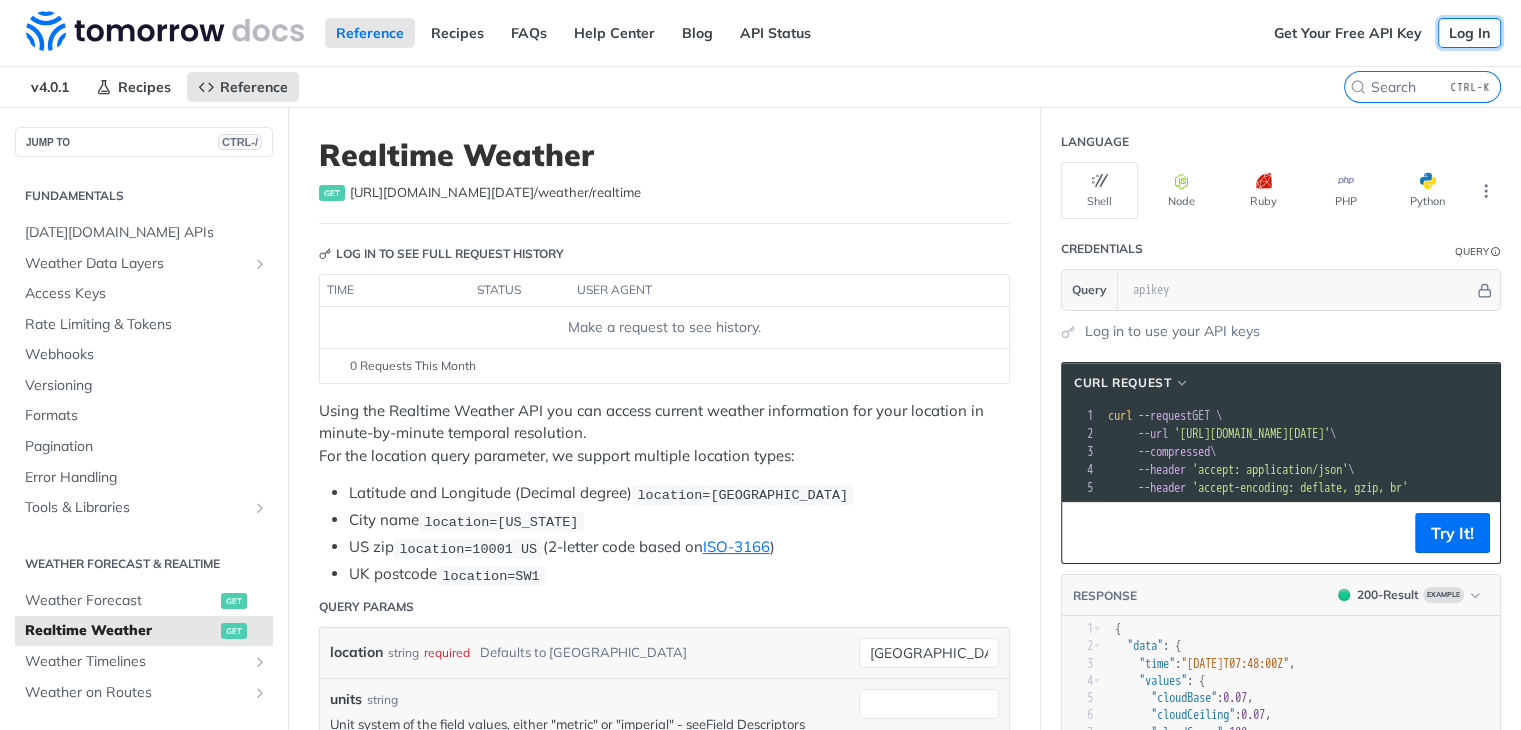 click on "Log In" at bounding box center [1469, 33] 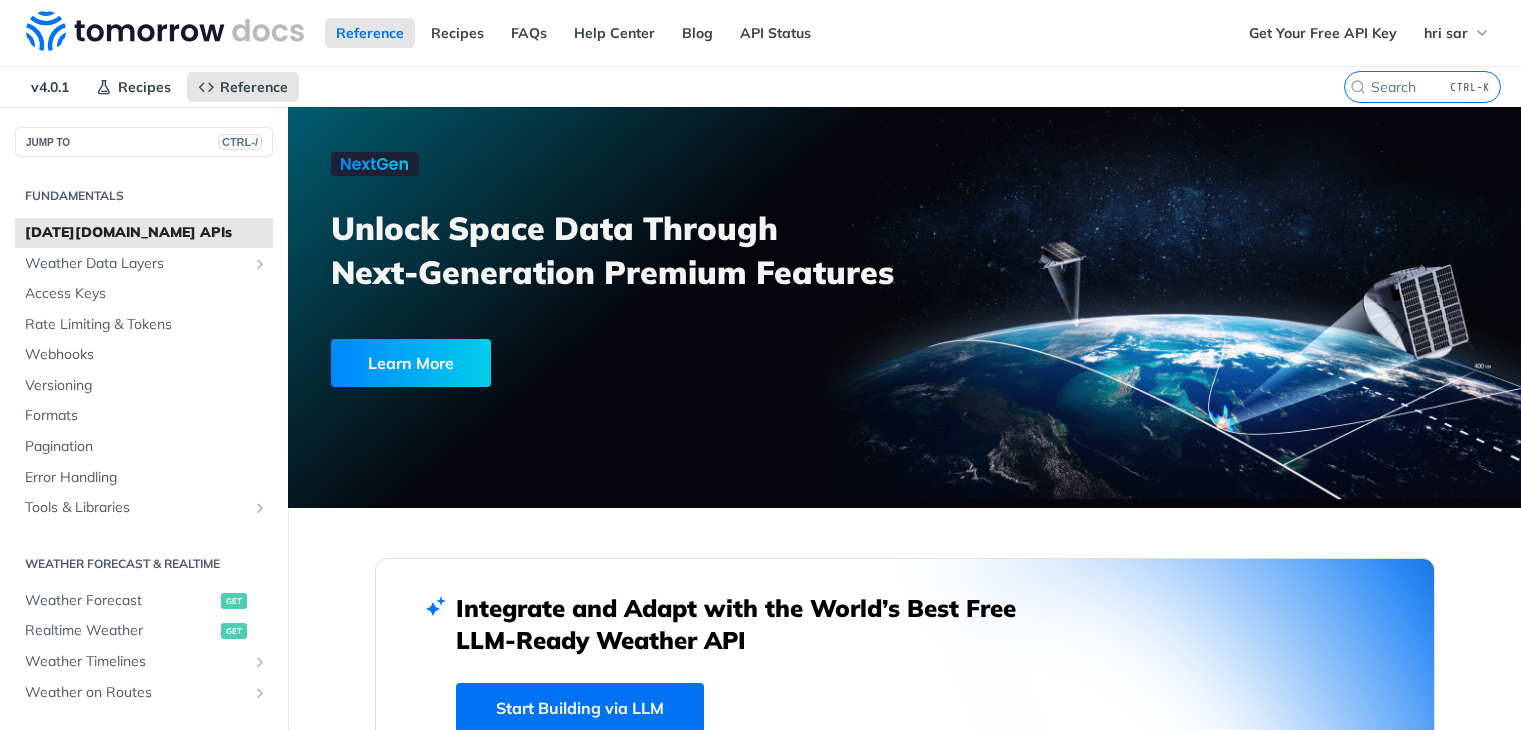 scroll, scrollTop: 0, scrollLeft: 0, axis: both 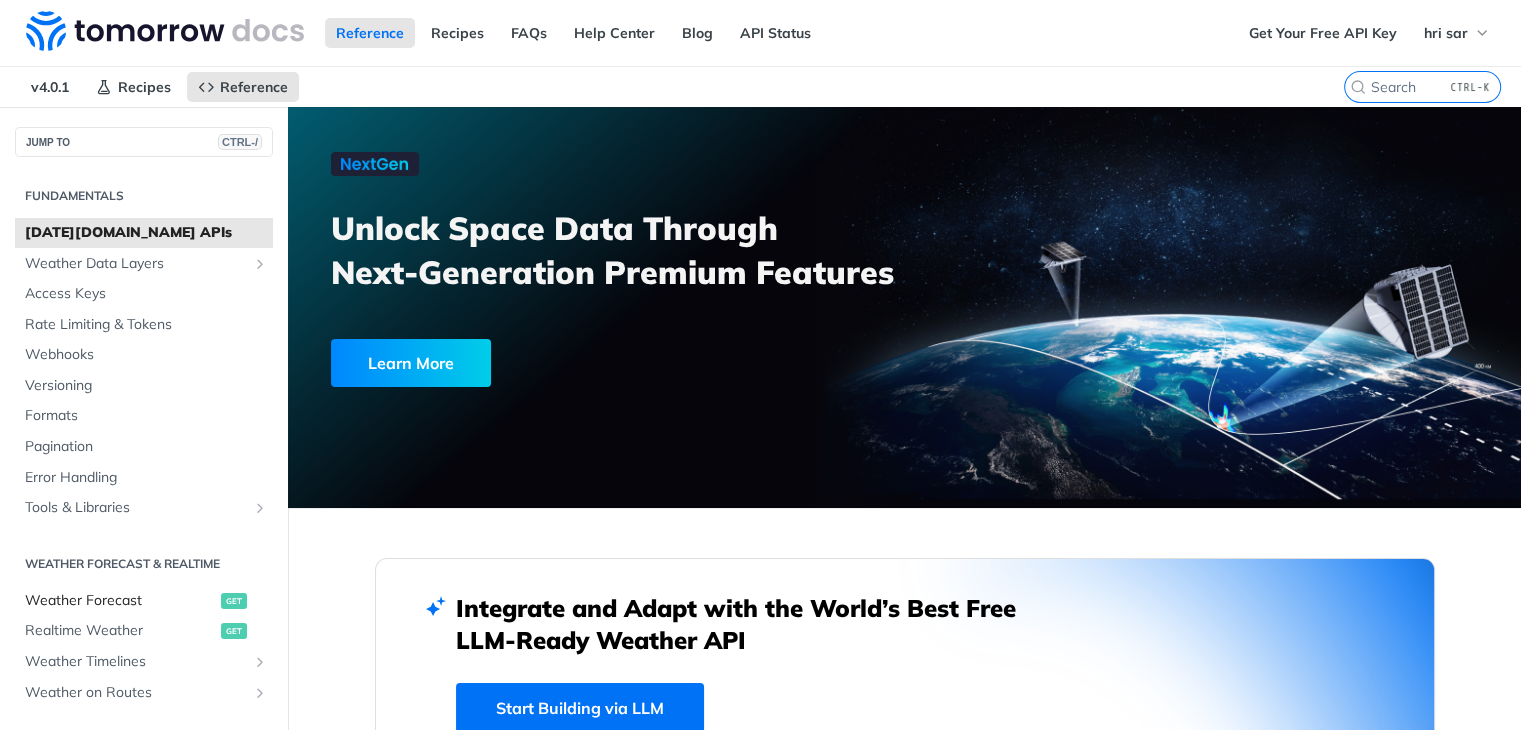 click on "Weather Forecast" at bounding box center (120, 601) 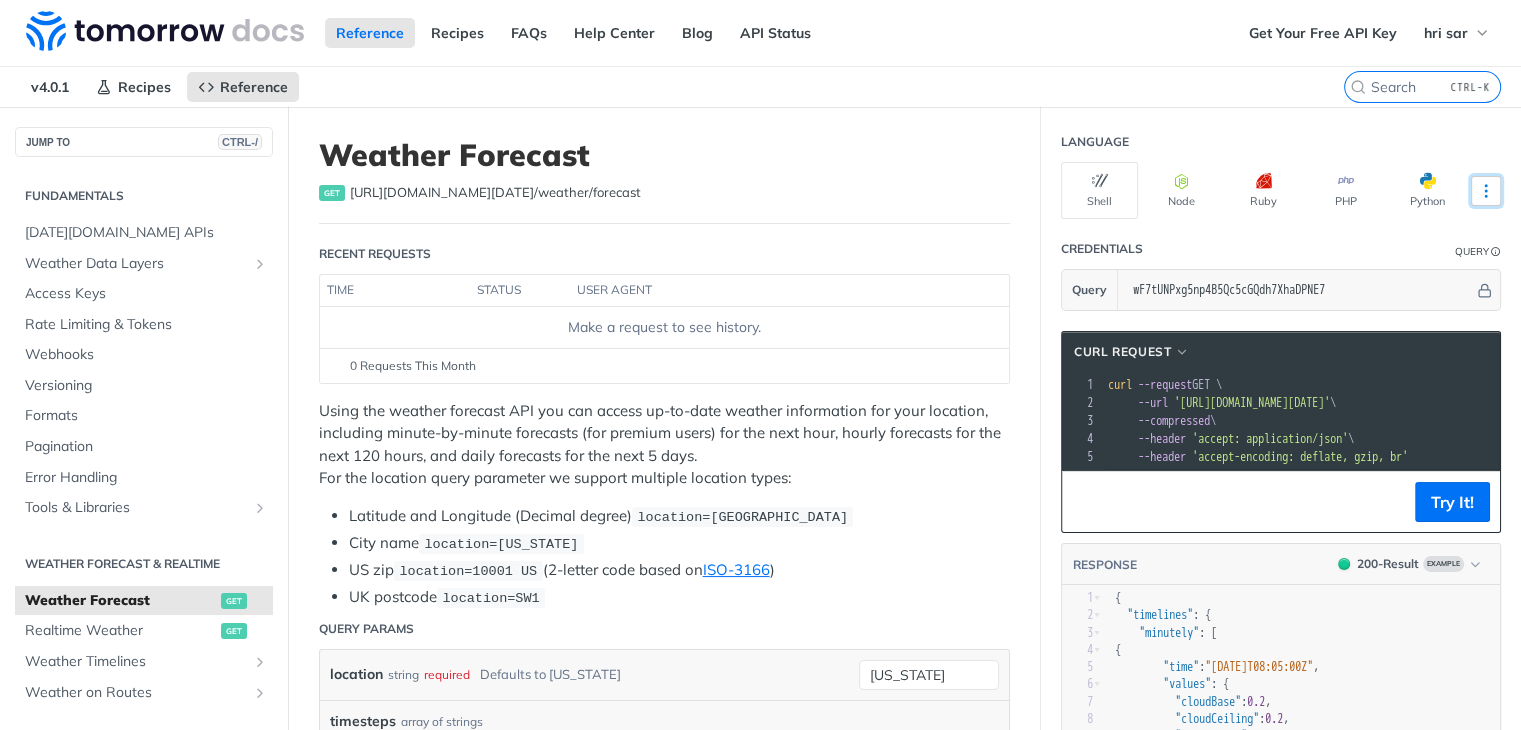 click 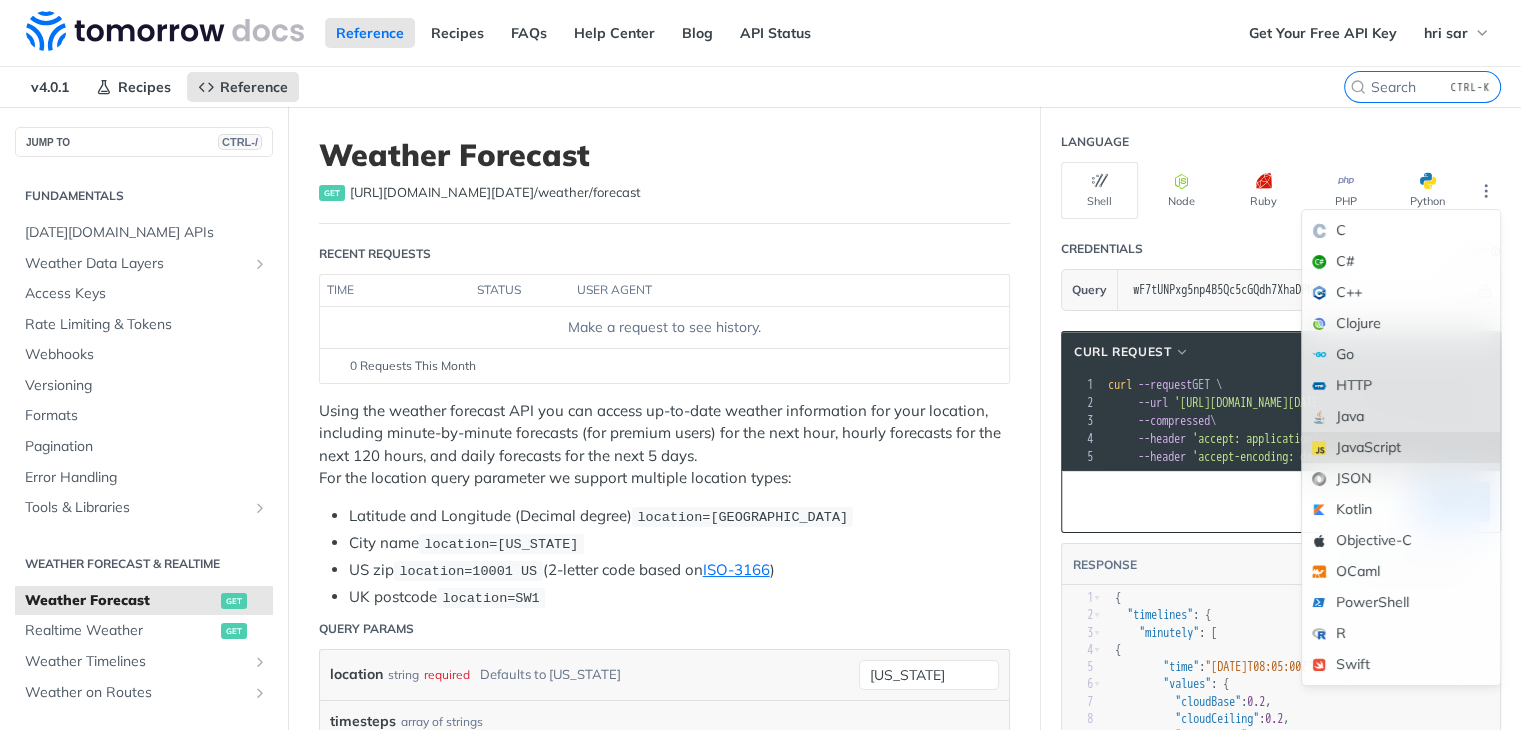 click on "JavaScript" at bounding box center (1401, 447) 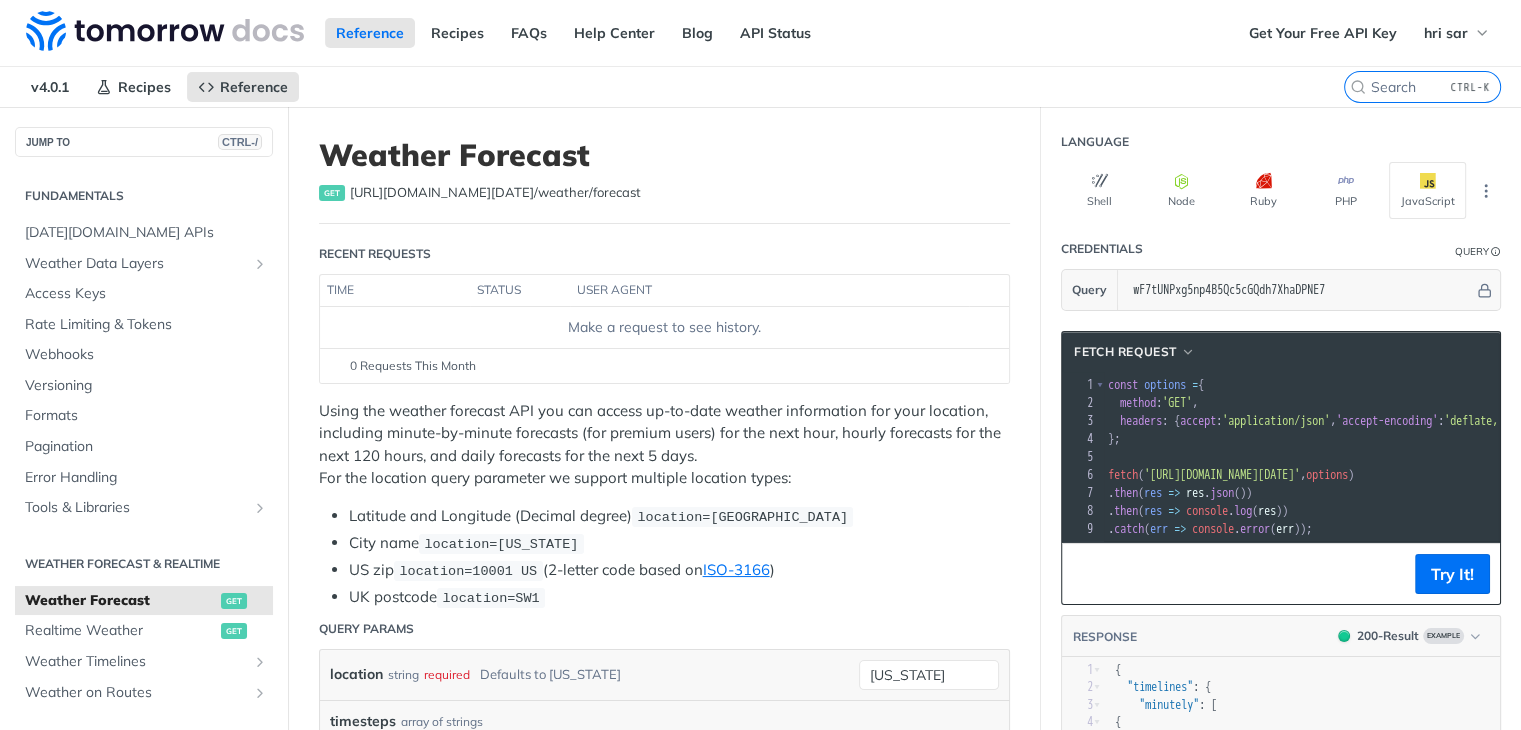 scroll, scrollTop: 0, scrollLeft: 257, axis: horizontal 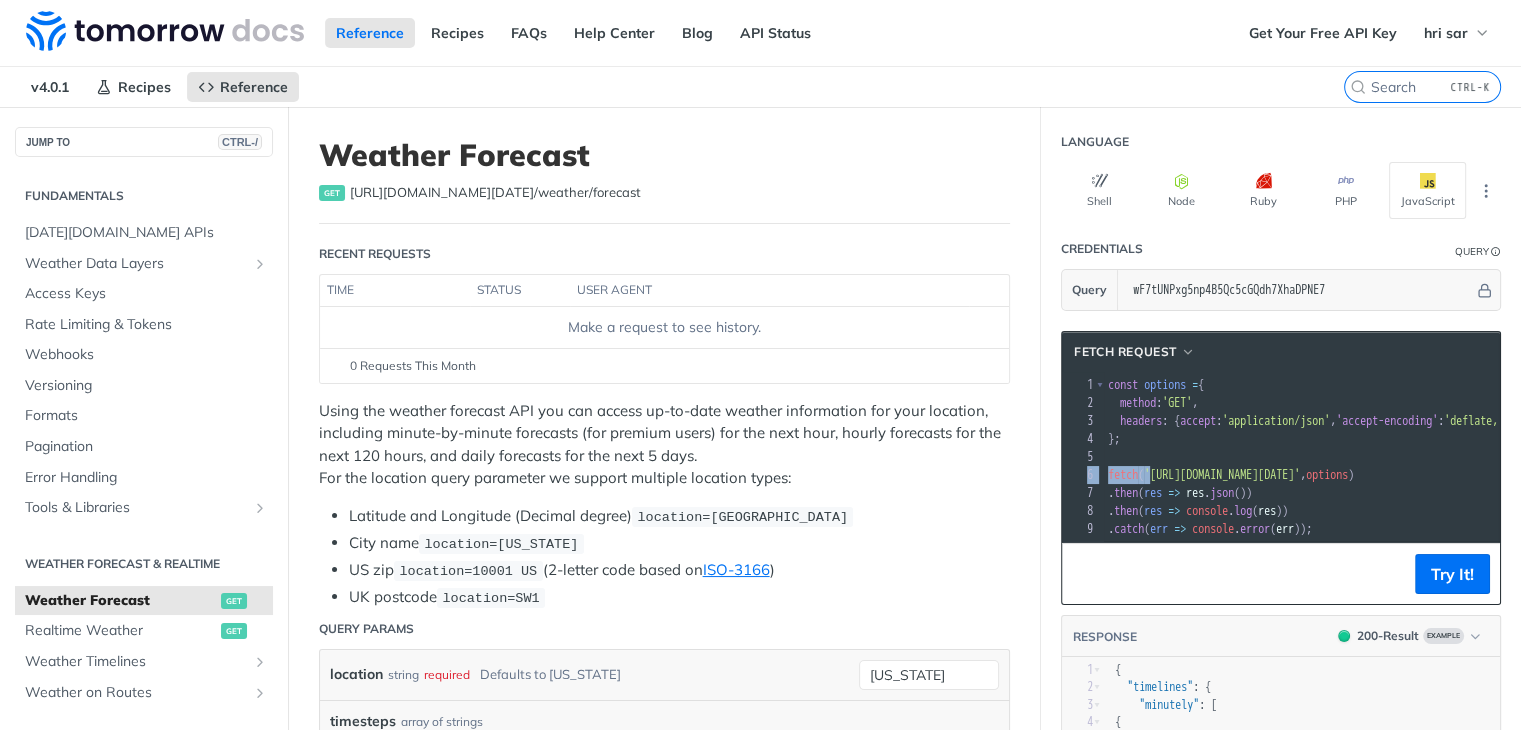 drag, startPoint x: 1155, startPoint y: 472, endPoint x: 1448, endPoint y: 471, distance: 293.0017 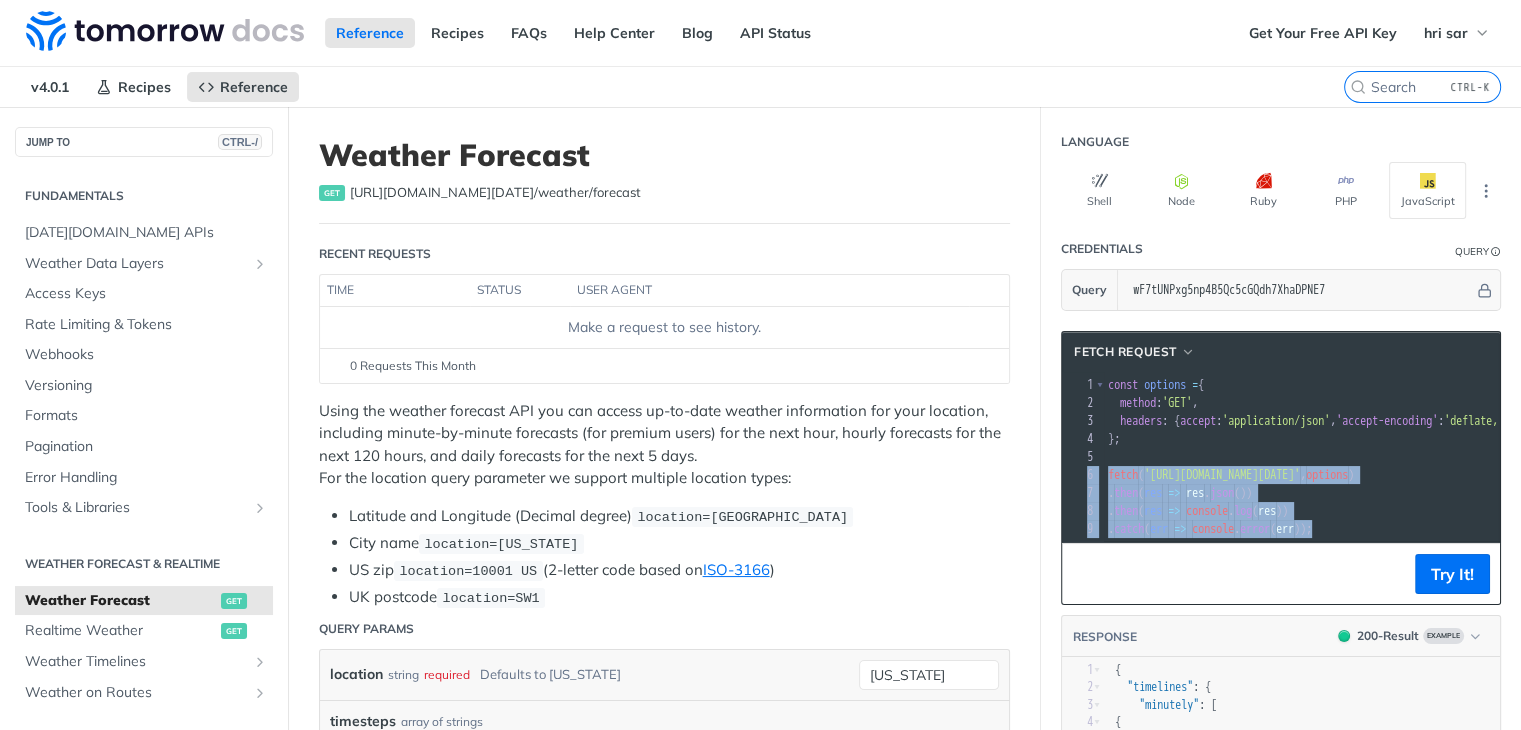 copy on "​ 6 fetch ( 'https://api.tomorrow.io/v4/weather/forecast?location=new%20york&apikey=wF7tUNPxg5np4B5Qc5cGQdh7XhaDPNE7' ,  options ) 7   . then ( res   =>   res . json ()) 8   . then ( res   =>   console . log ( res )) 9   . catch ( err   =>   console . error ( err ));" 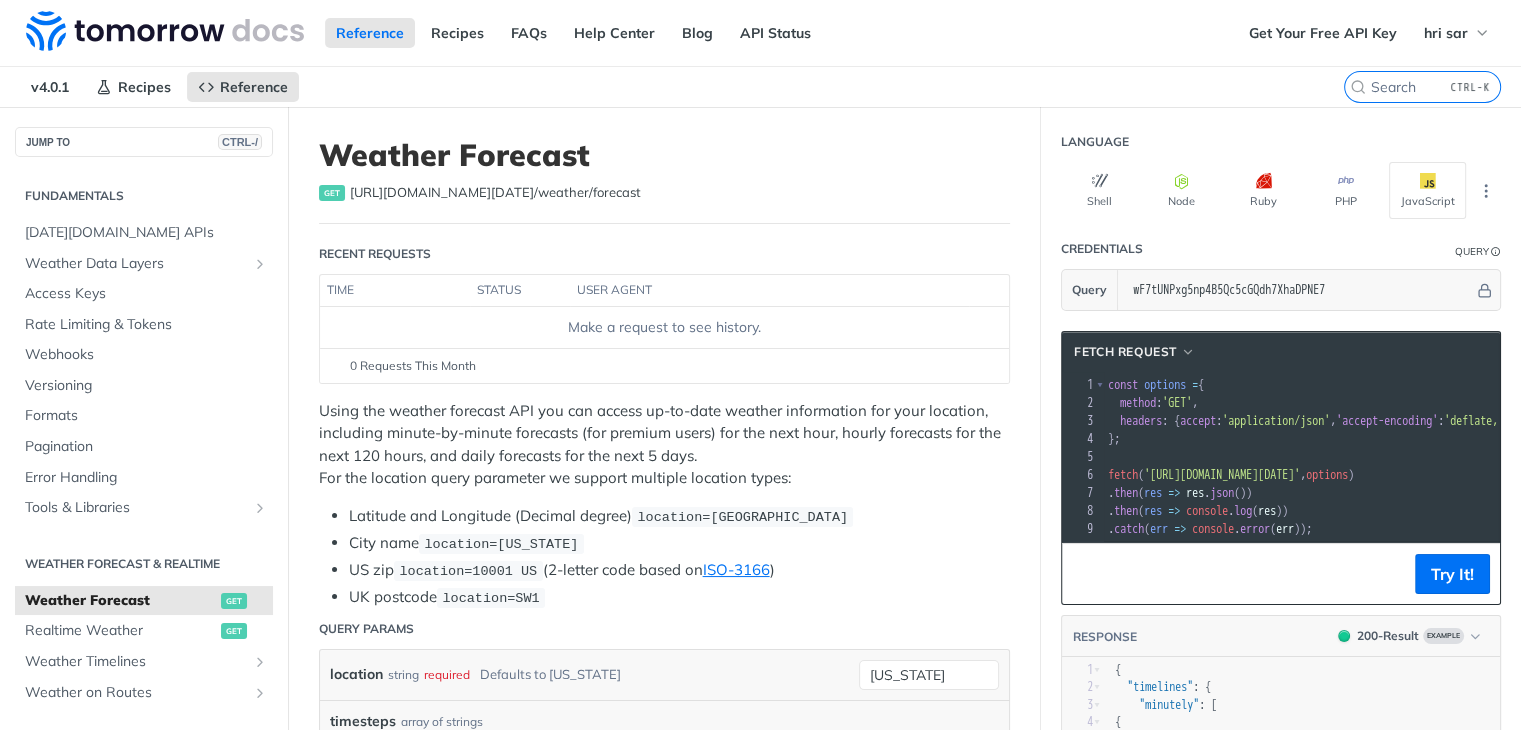 click on ". then ( res   =>   console . log ( res ))" at bounding box center [1506, 511] 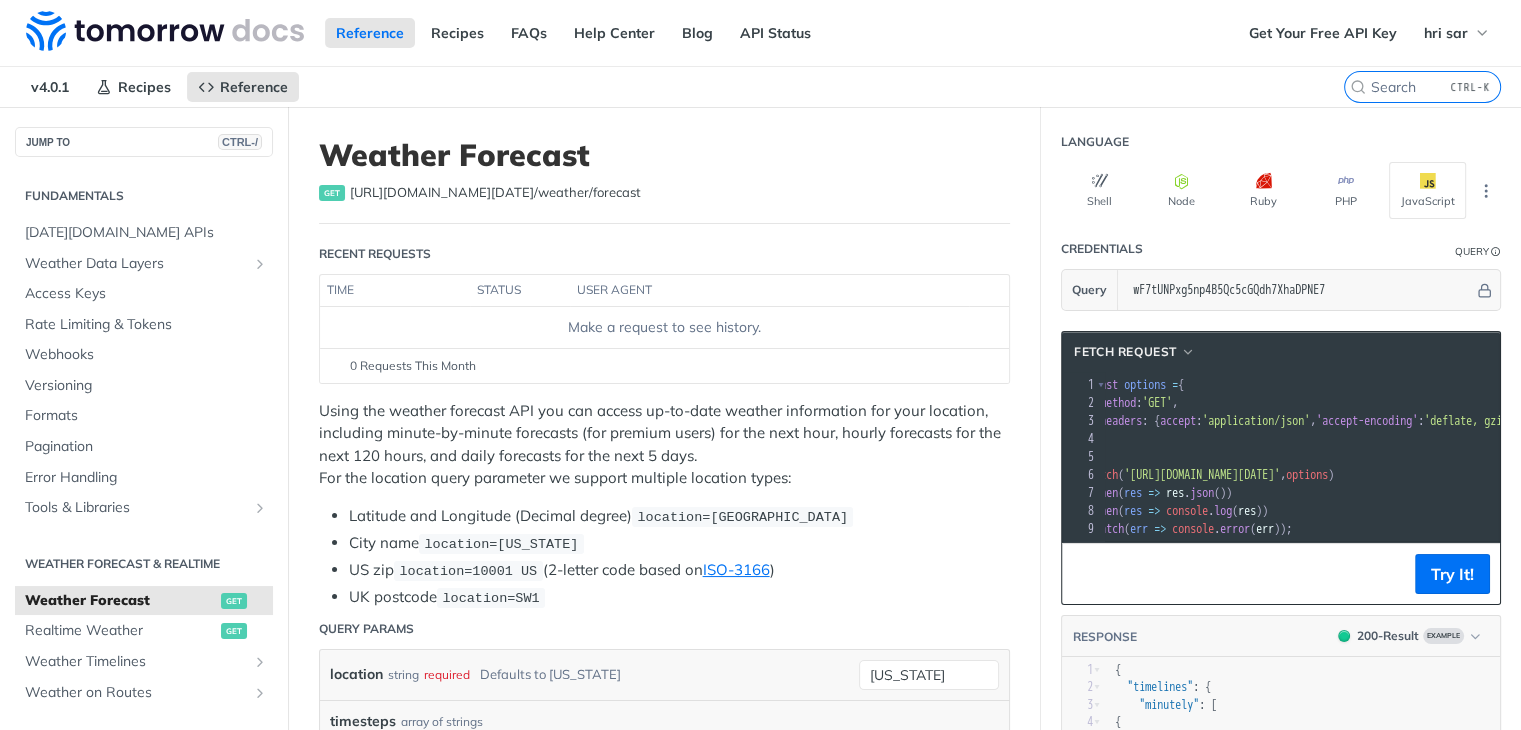 scroll, scrollTop: 0, scrollLeft: 47, axis: horizontal 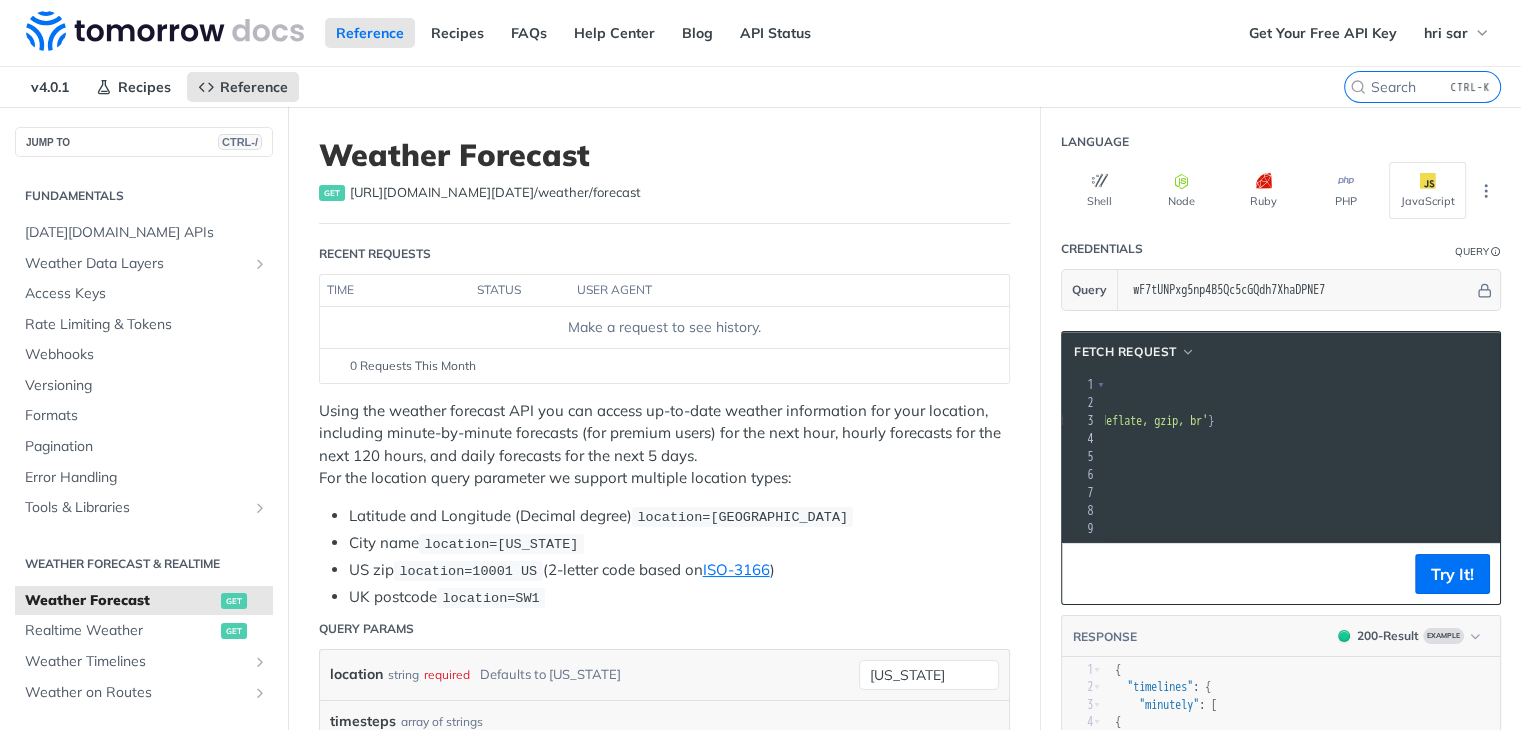 copy on "https://api.tomorrow.io/v4/weather/forecast?location=new%20york&apikey=wF7tUNPxg5np4B5Qc5cGQdh7XhaDPNE7" 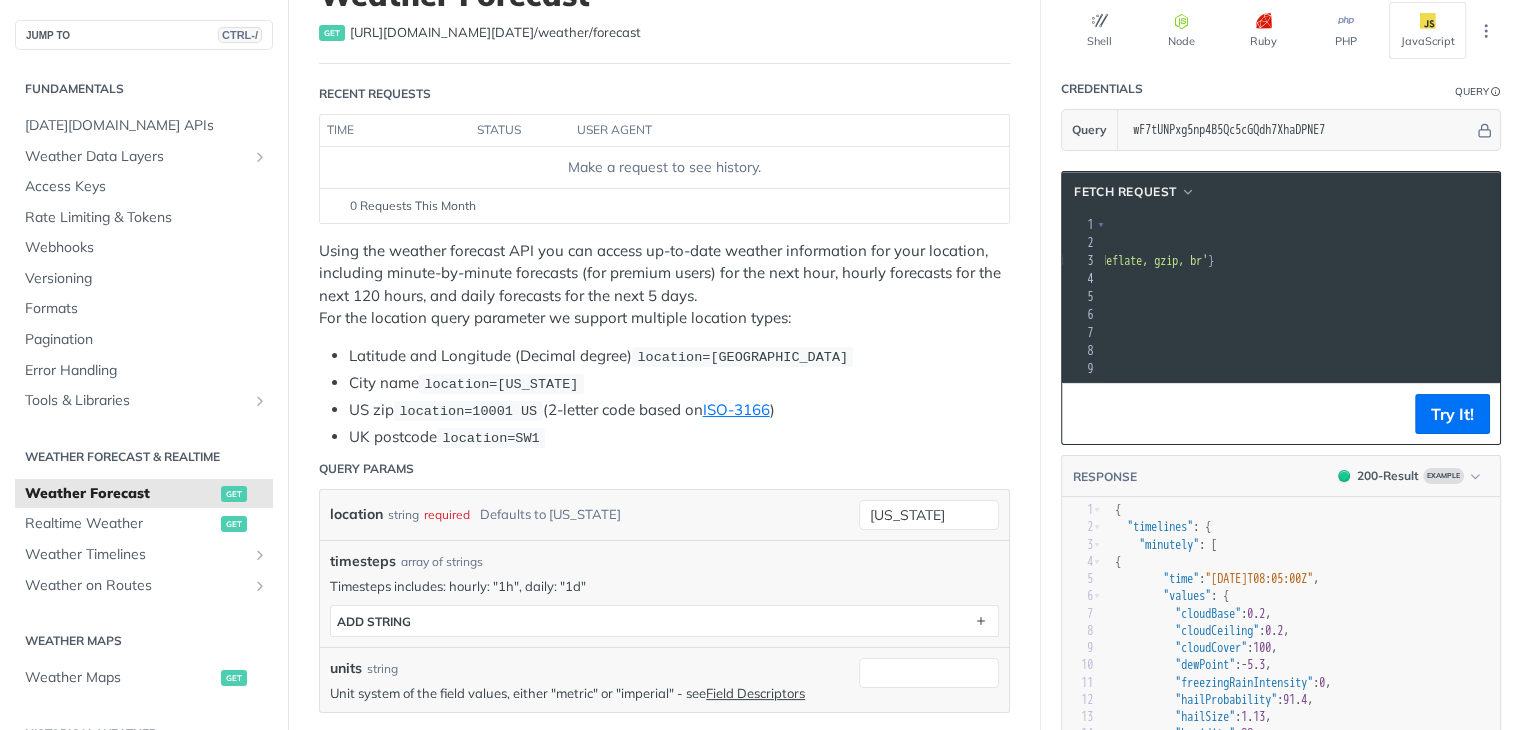 scroll, scrollTop: 164, scrollLeft: 0, axis: vertical 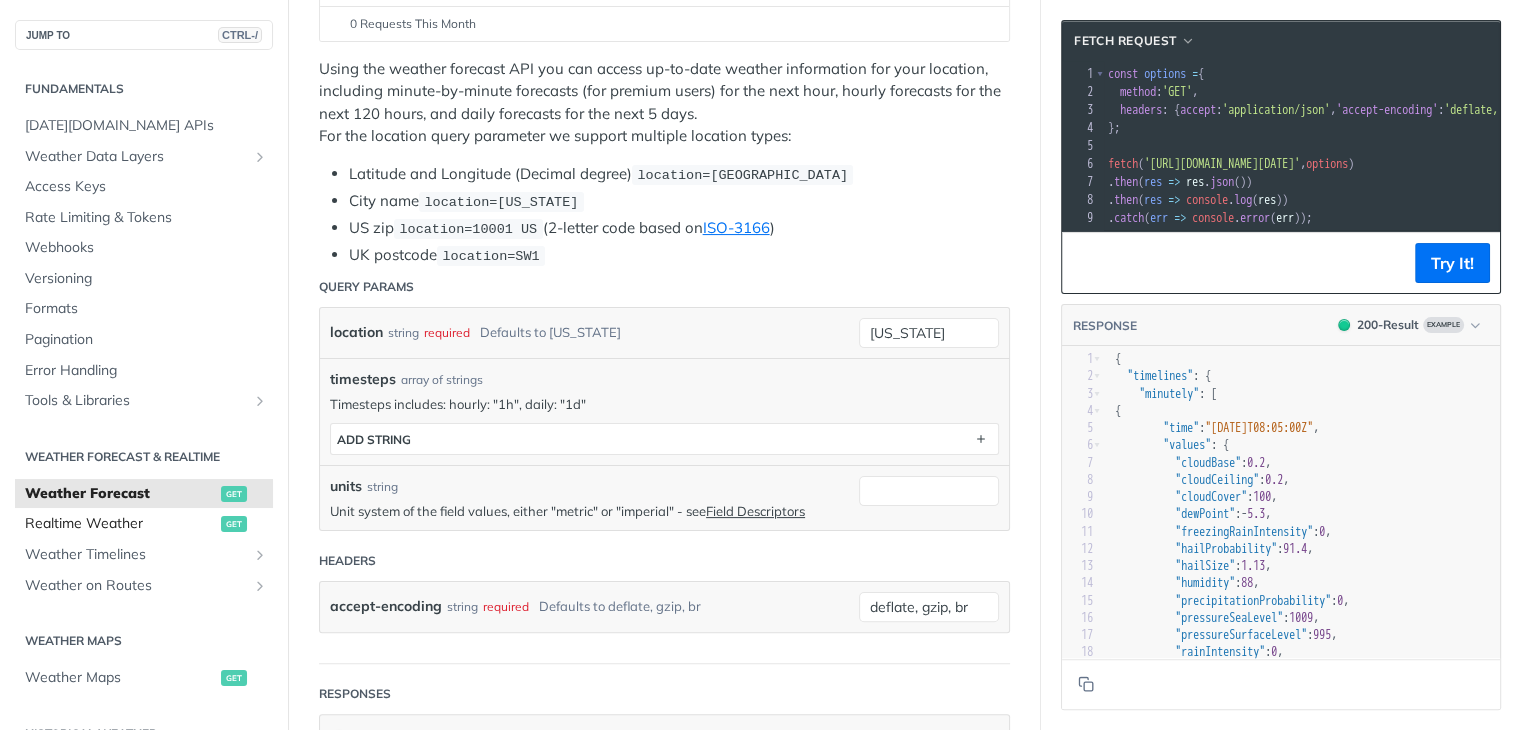 click on "Realtime Weather" at bounding box center [120, 524] 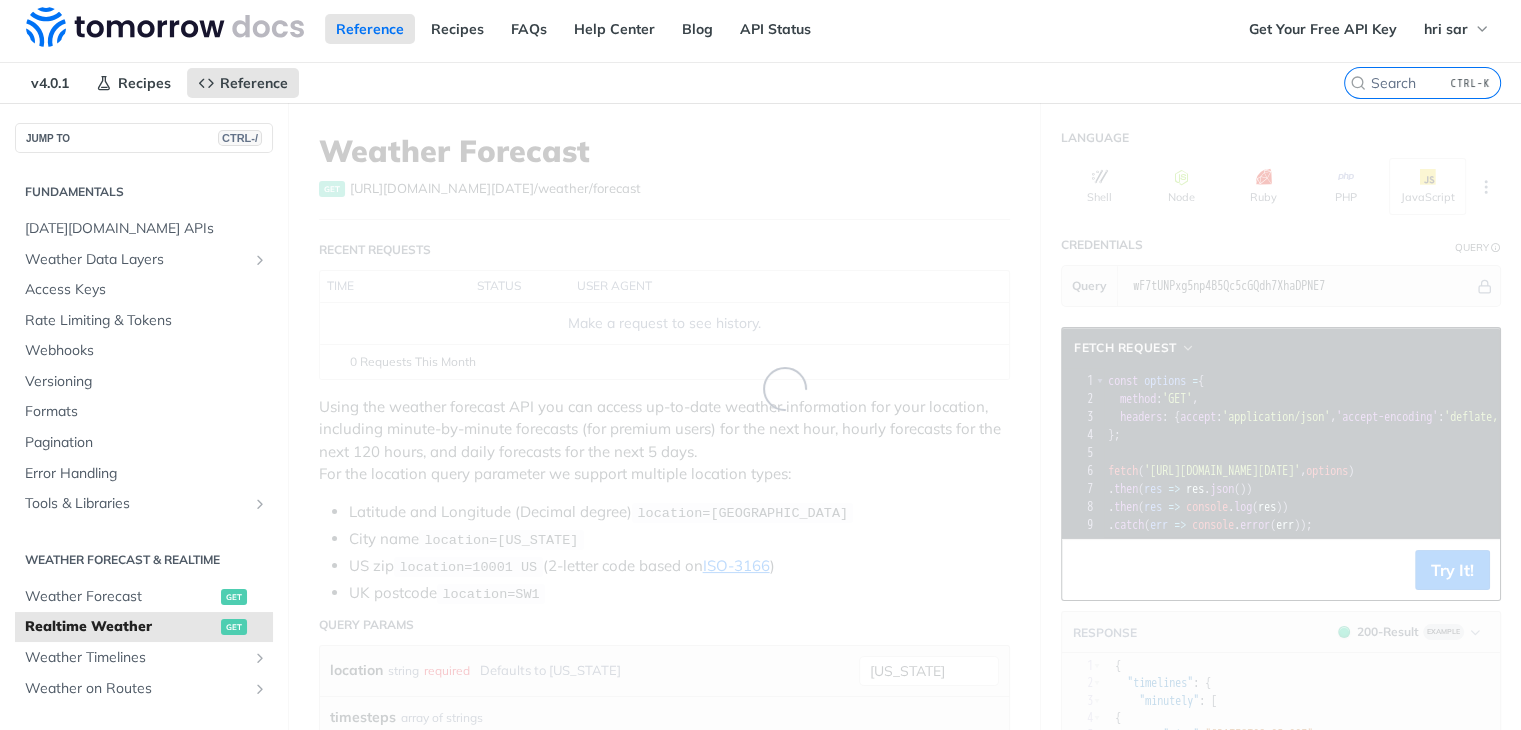 scroll, scrollTop: 0, scrollLeft: 0, axis: both 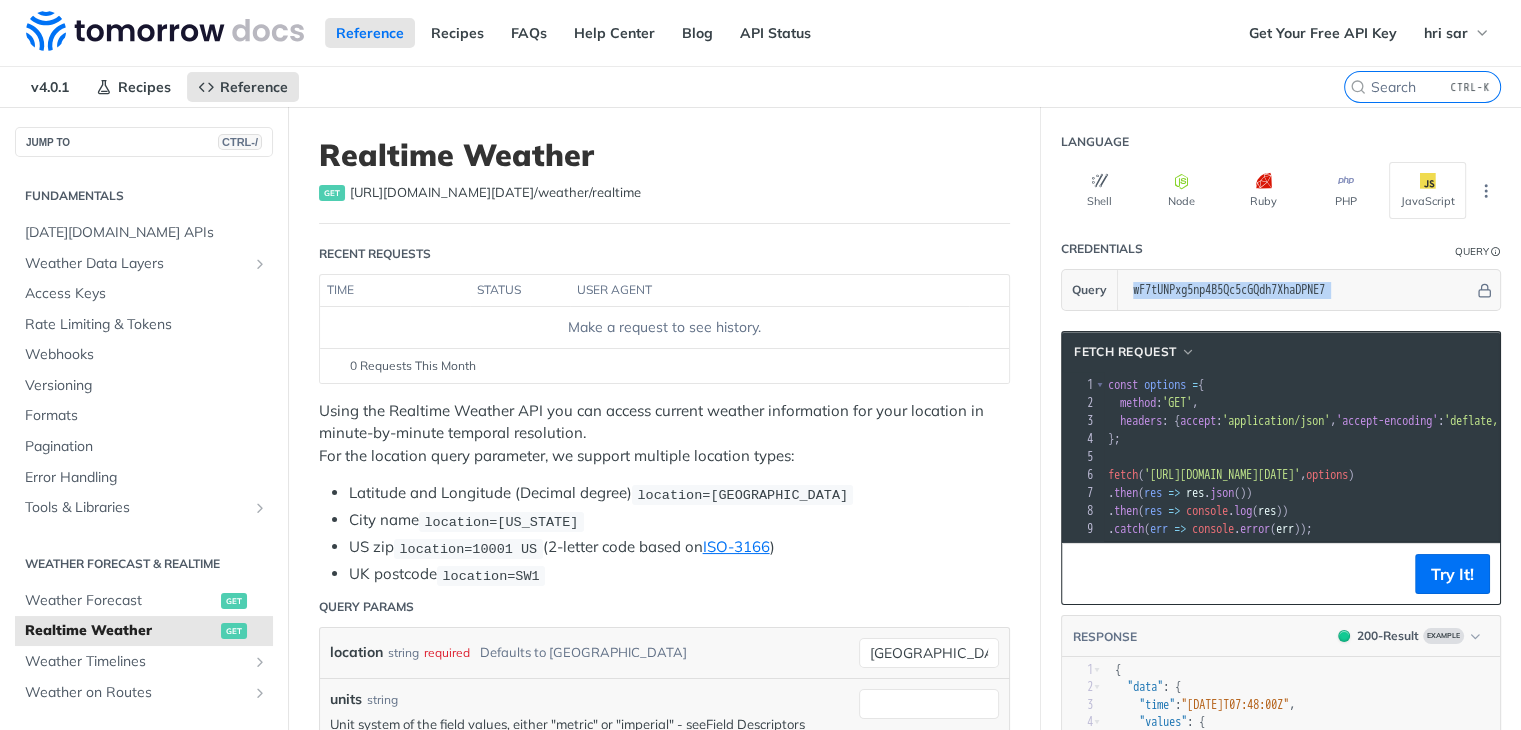 drag, startPoint x: 1518, startPoint y: 234, endPoint x: 1529, endPoint y: 312, distance: 78.77182 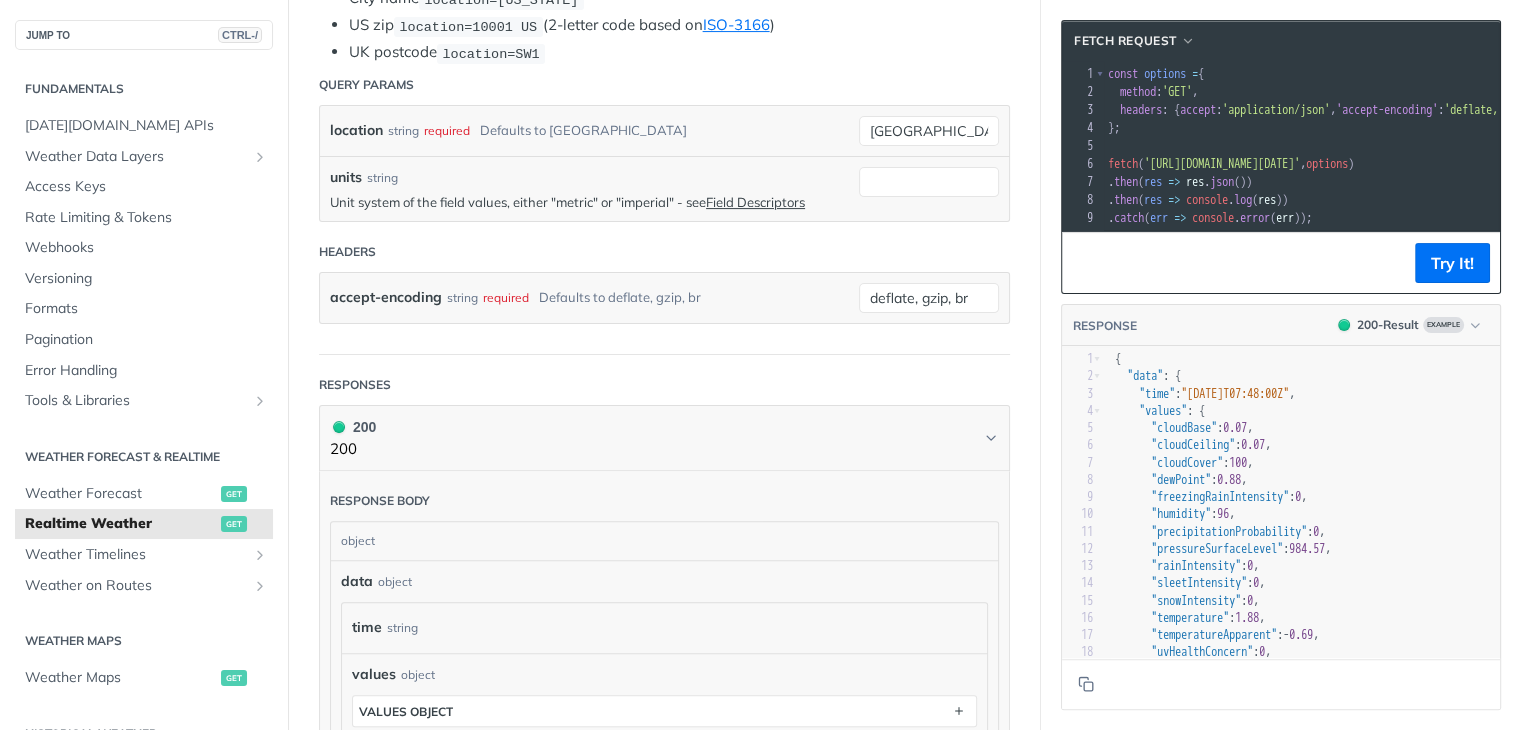 scroll, scrollTop: 524, scrollLeft: 0, axis: vertical 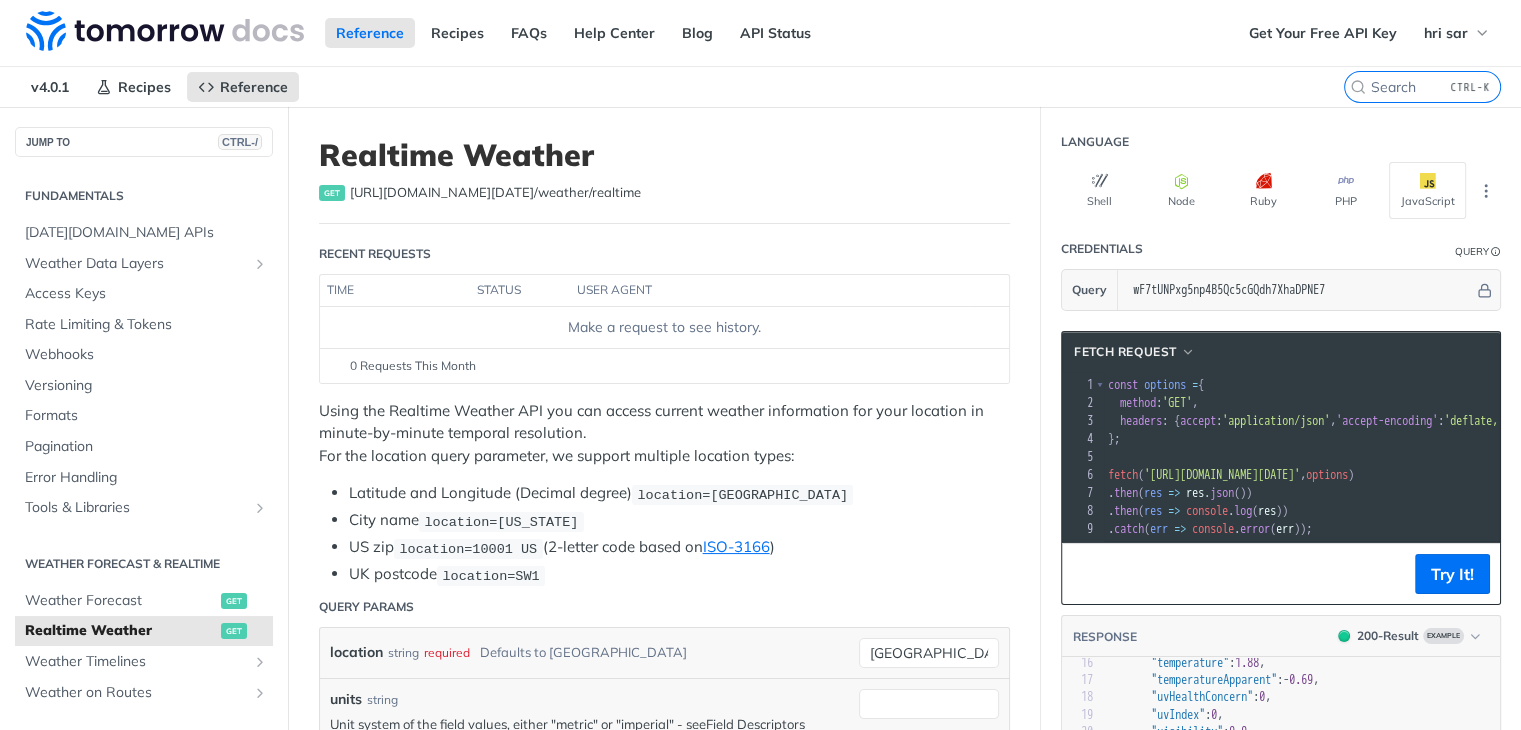 click on "'https://api.tomorrow.io/v4/weather/realtime?location=toronto&apikey=wF7tUNPxg5np4B5Qc5cGQdh7XhaDPNE7'" at bounding box center (1222, 475) 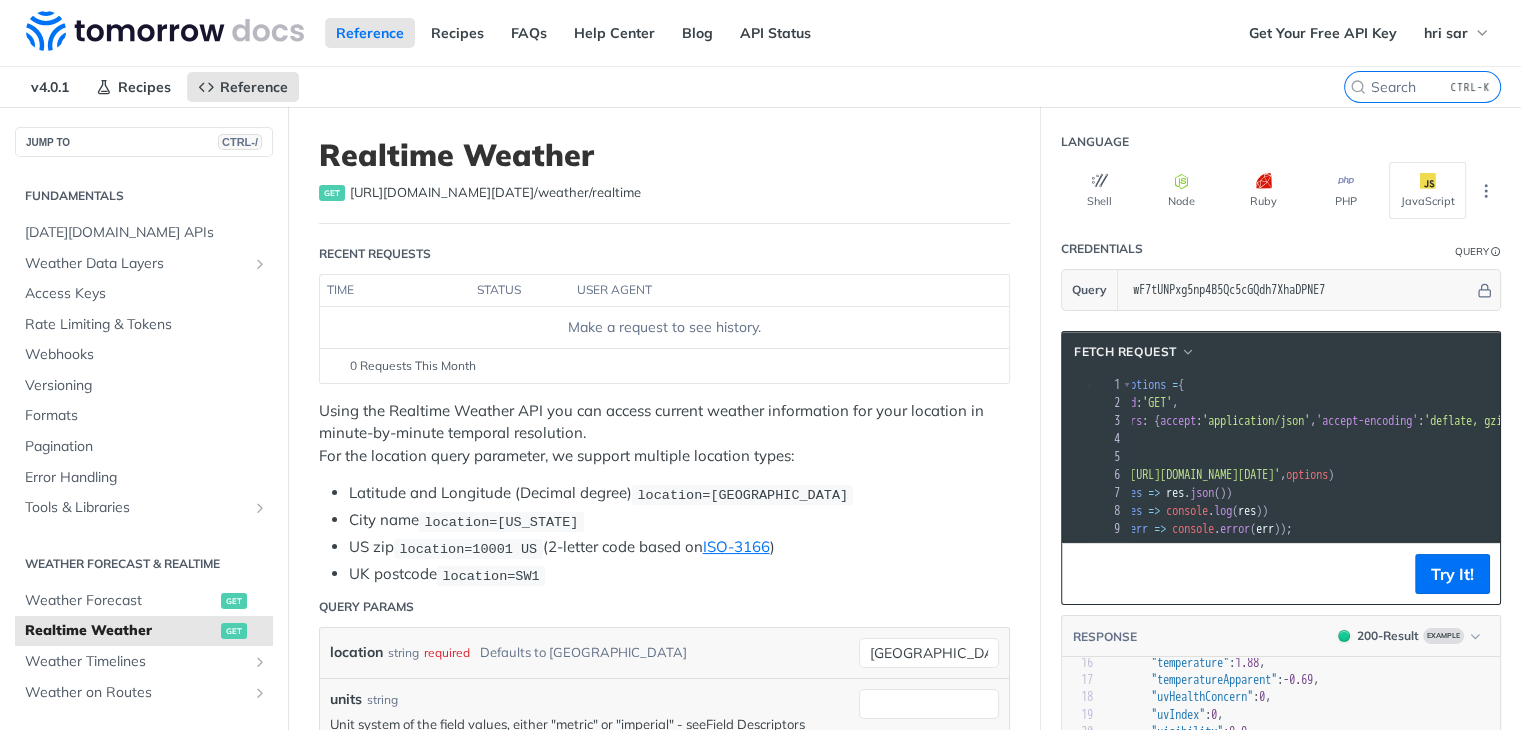 scroll, scrollTop: 0, scrollLeft: 47, axis: horizontal 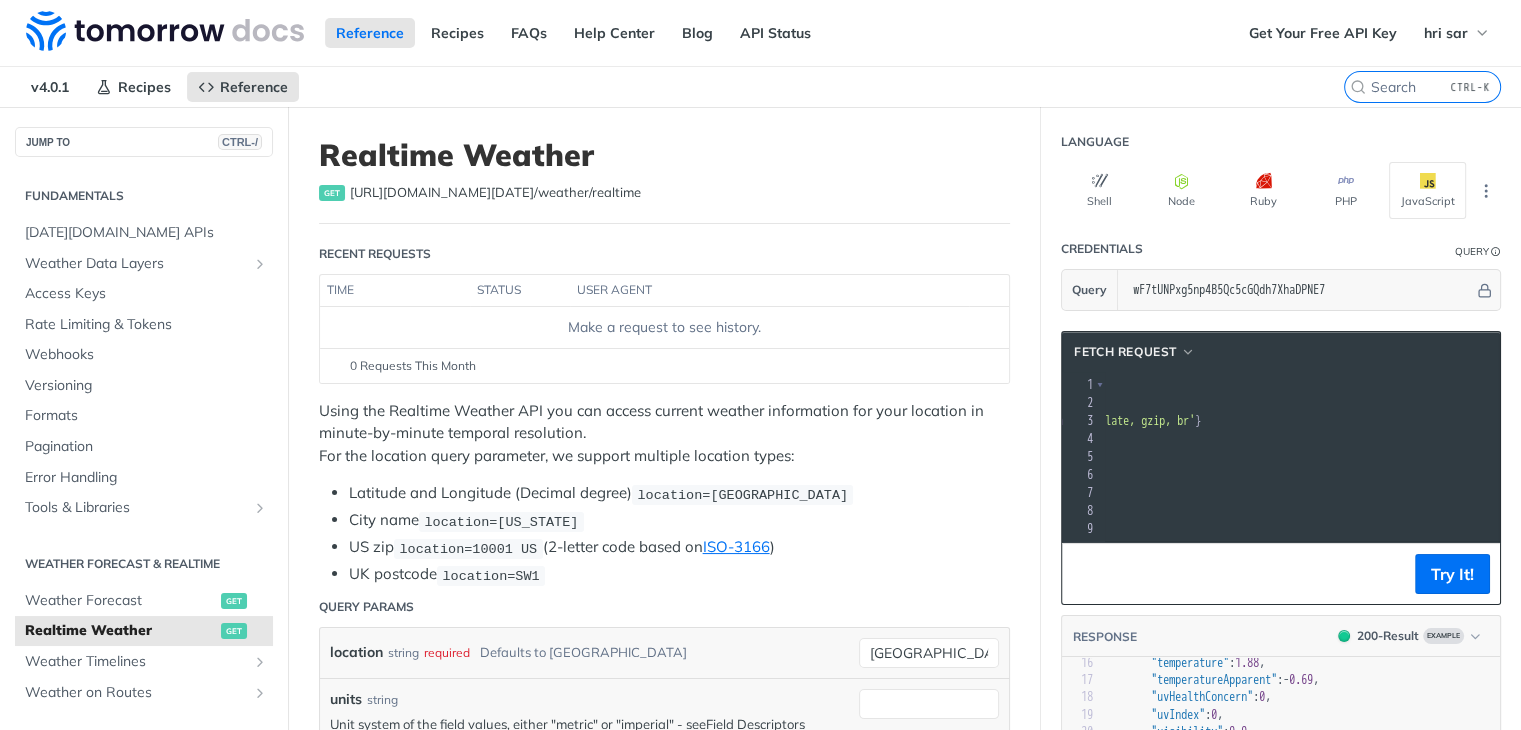copy on "https://api.tomorrow.io/v4/weather/realtime?location=toronto&apikey=wF7tUNPxg5np4B5Qc5cGQdh7XhaDPNE7" 